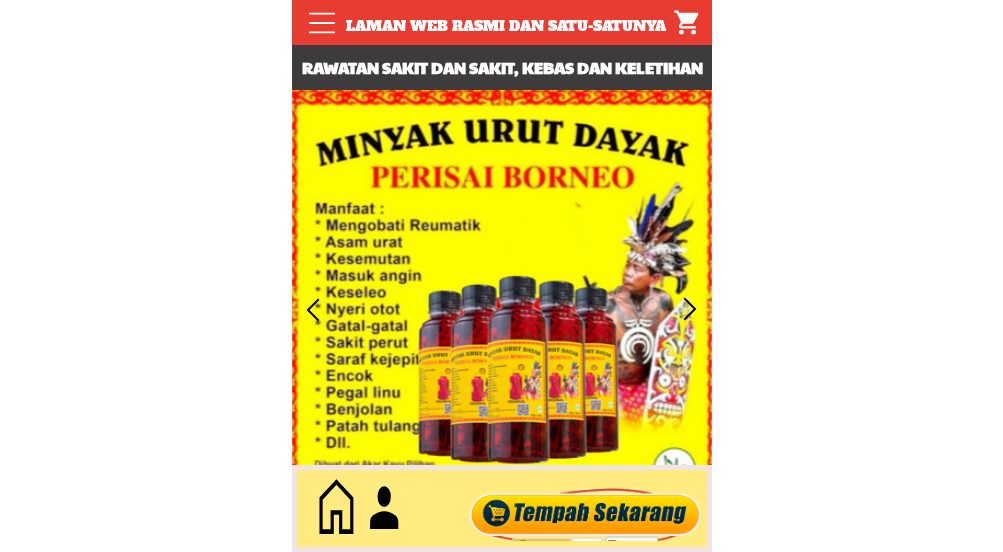 scroll, scrollTop: 0, scrollLeft: 0, axis: both 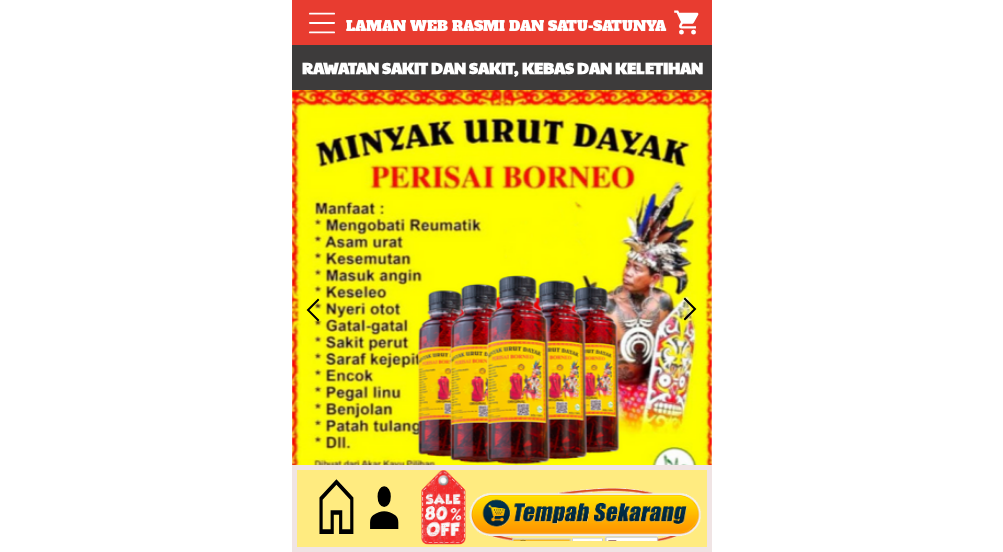 click at bounding box center (585, 509) 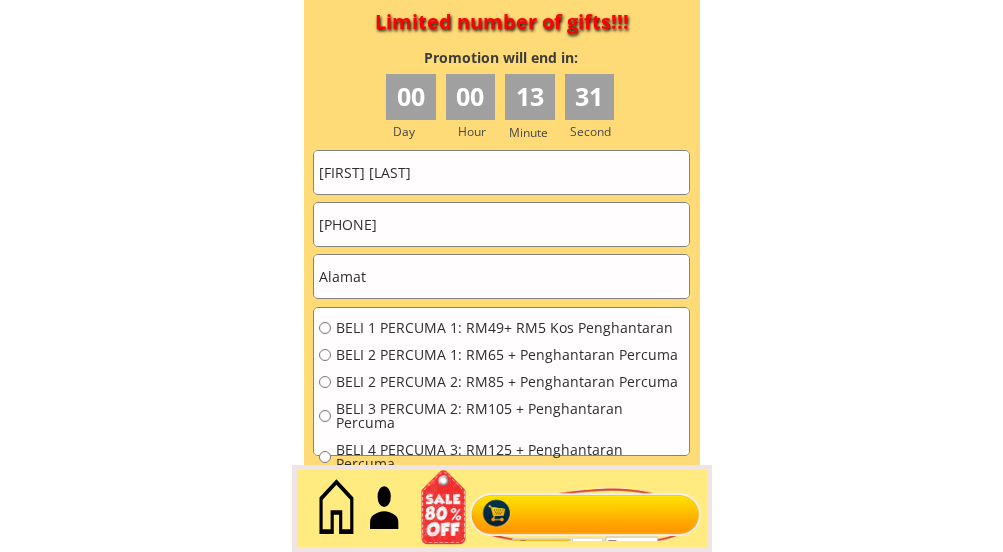 scroll, scrollTop: 8954, scrollLeft: 0, axis: vertical 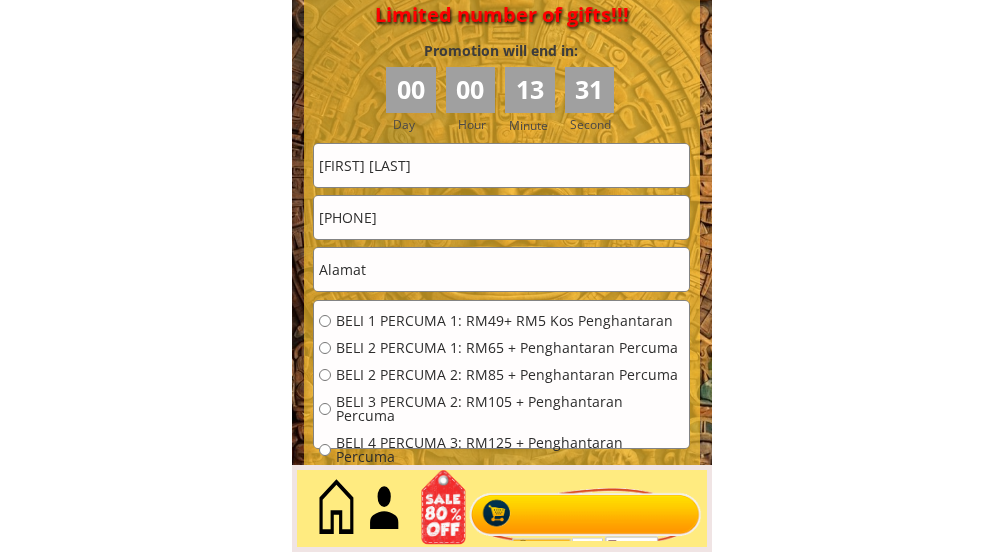 click on "[PHONE]" at bounding box center [501, 217] 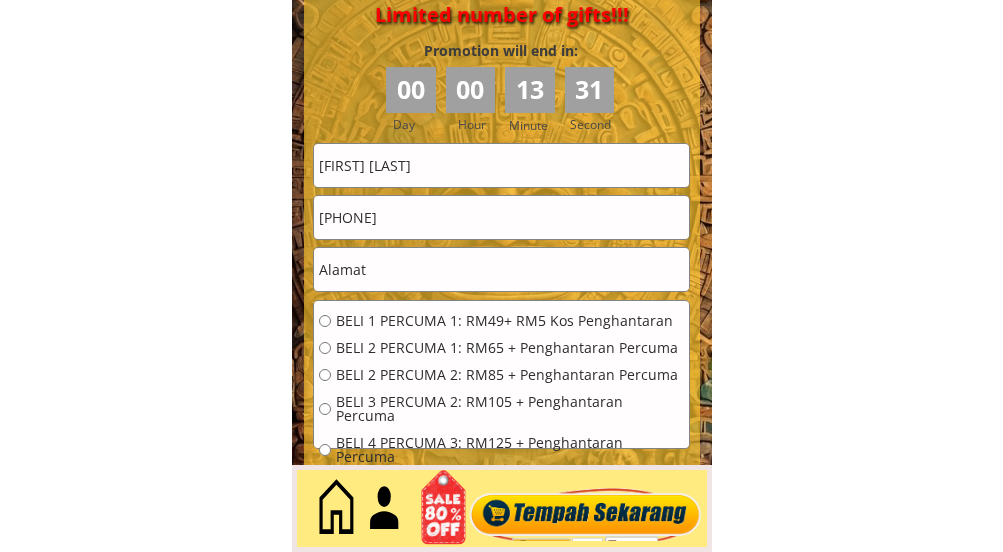 click on "[PHONE]" at bounding box center [501, 217] 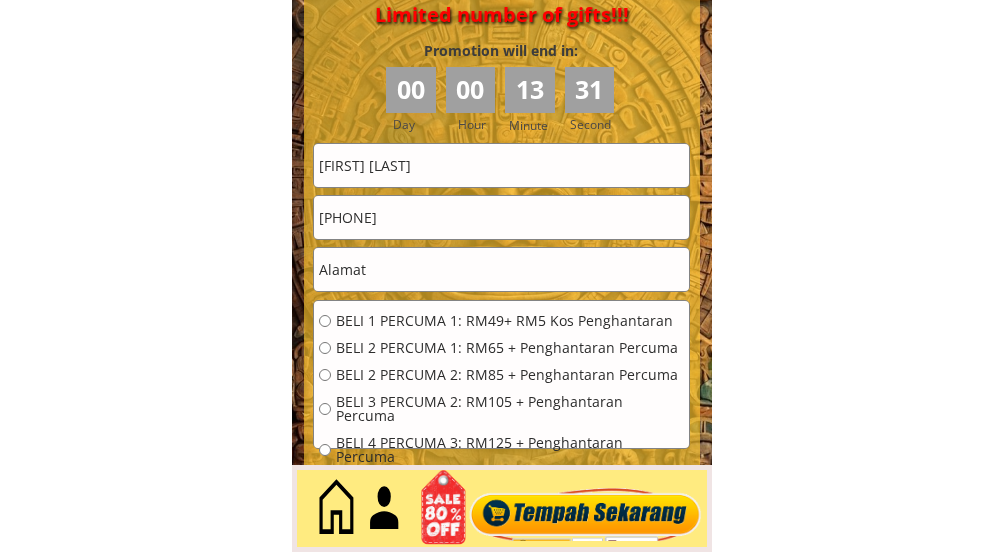 paste on "126666884" 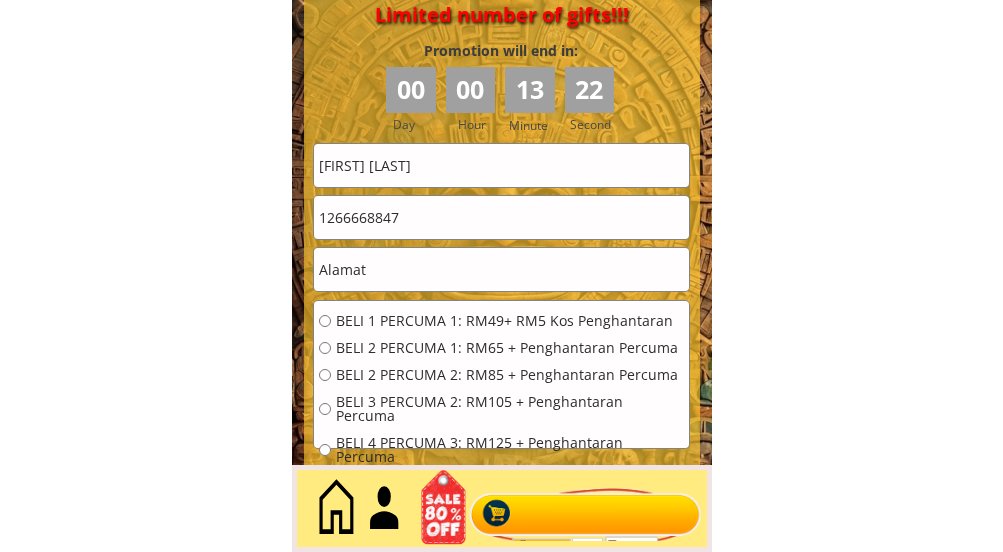 drag, startPoint x: 359, startPoint y: 213, endPoint x: 397, endPoint y: 229, distance: 41.231056 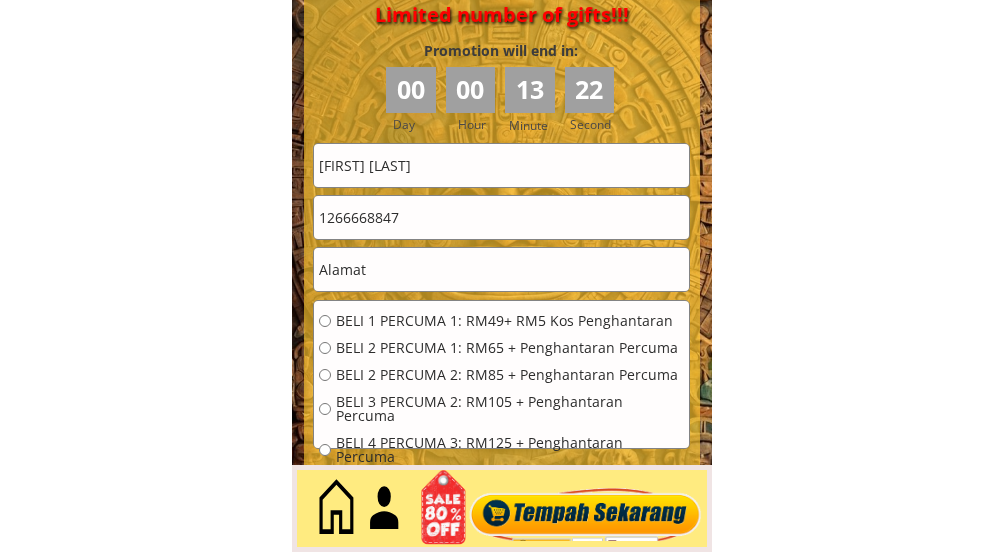 click on "1266668847" at bounding box center [501, 217] 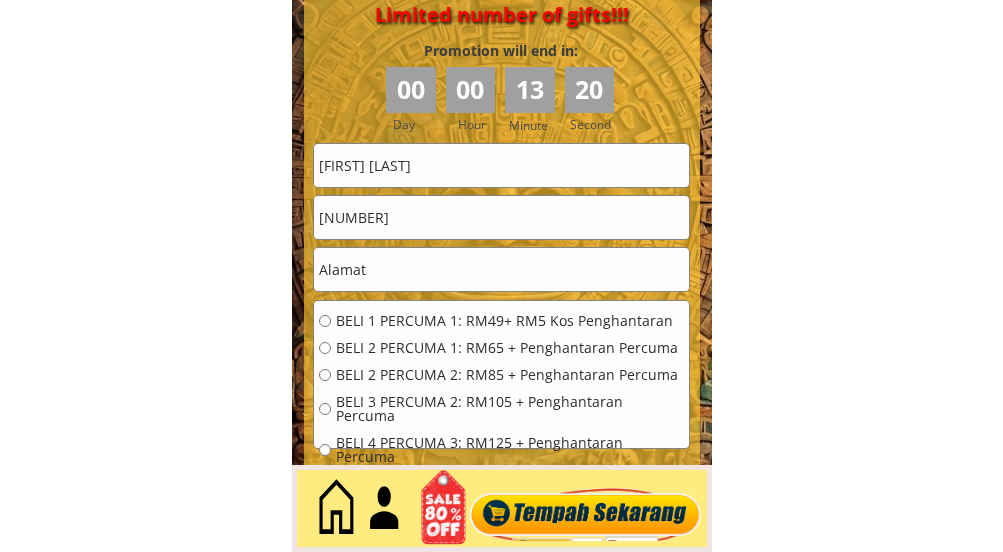 type on "126668847" 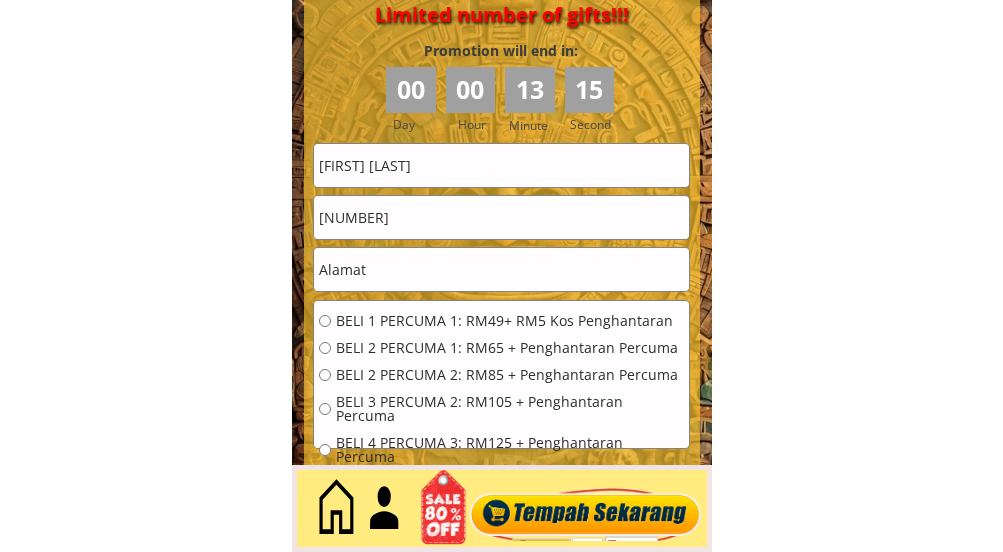 click at bounding box center (501, 269) 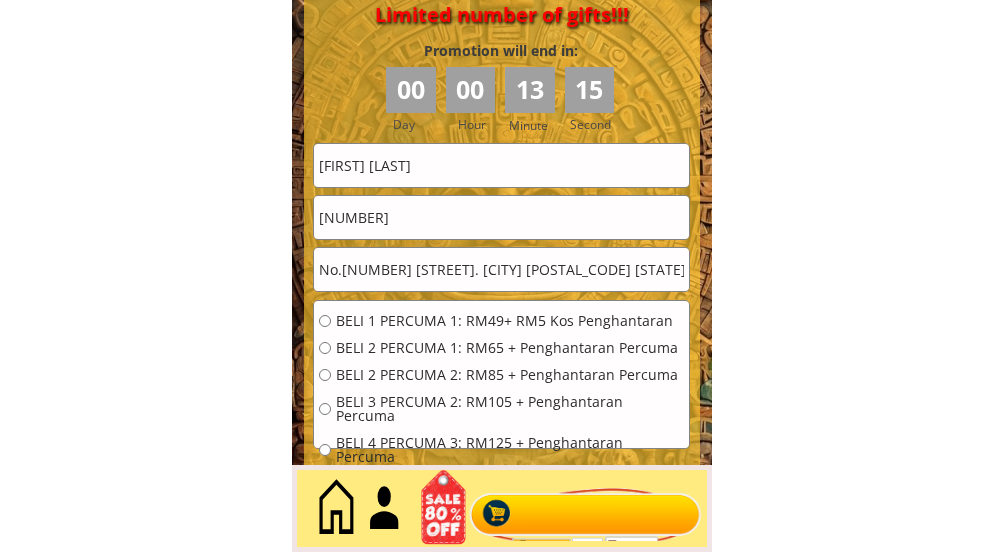 scroll, scrollTop: 0, scrollLeft: 148, axis: horizontal 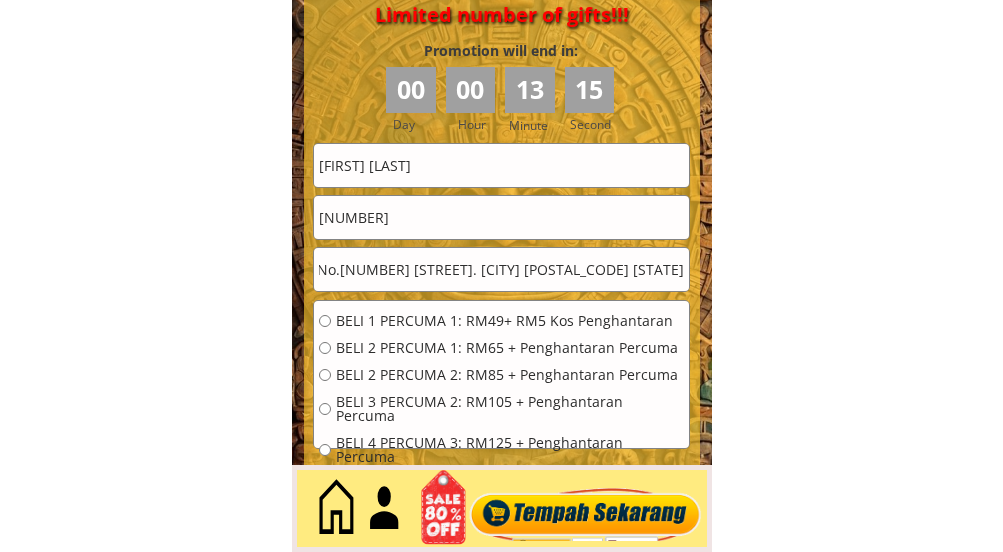 type on "No.6 jalan suakasih 1/1B. Bandar Tun Hussein Onn Bt.9 43200 Cheras Selangor" 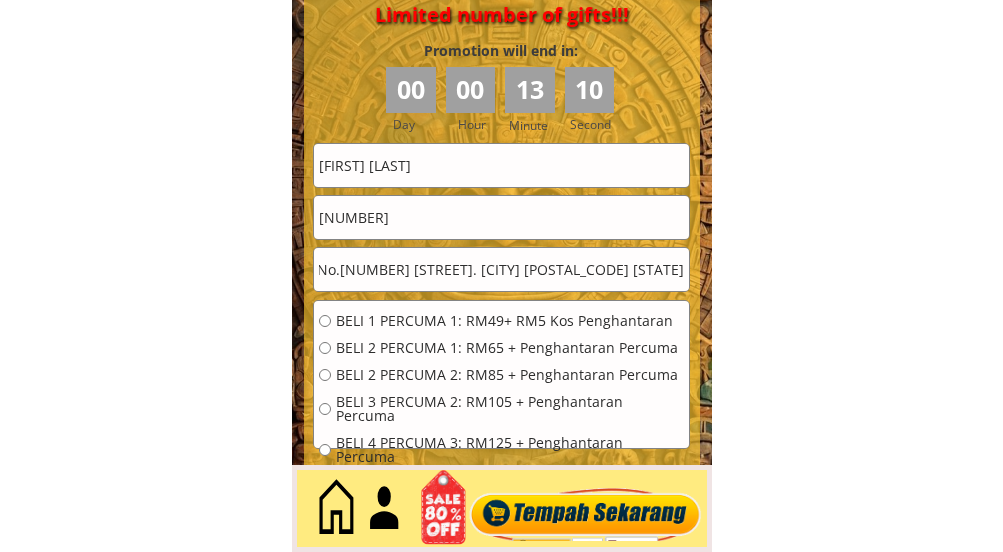 scroll, scrollTop: 0, scrollLeft: 0, axis: both 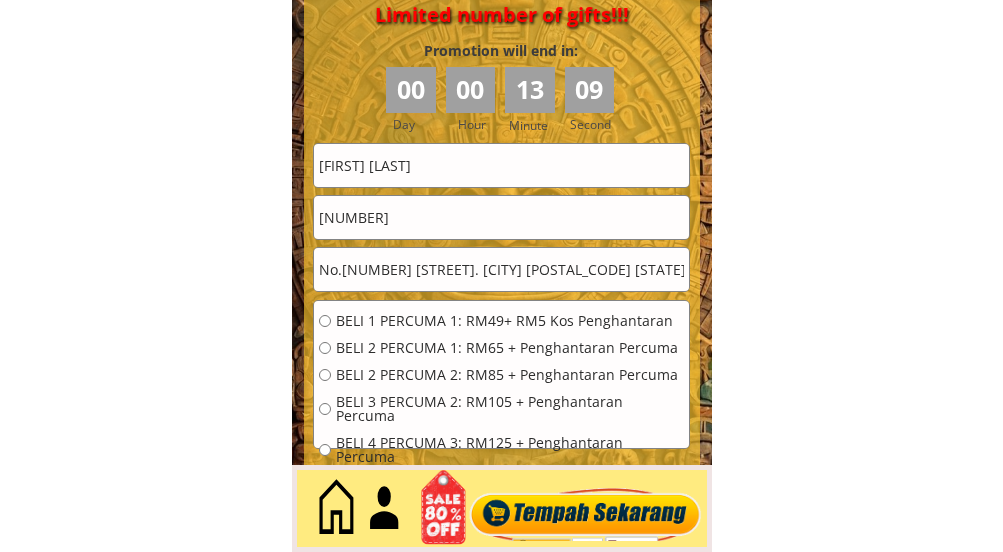 click on "Maswina binti" at bounding box center [501, 165] 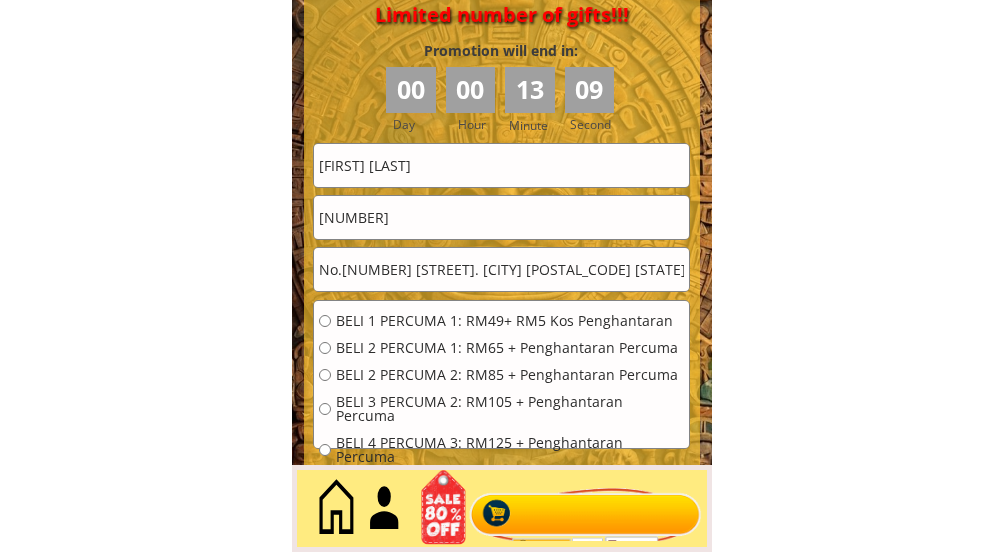 click on "Maswina binti" at bounding box center (501, 165) 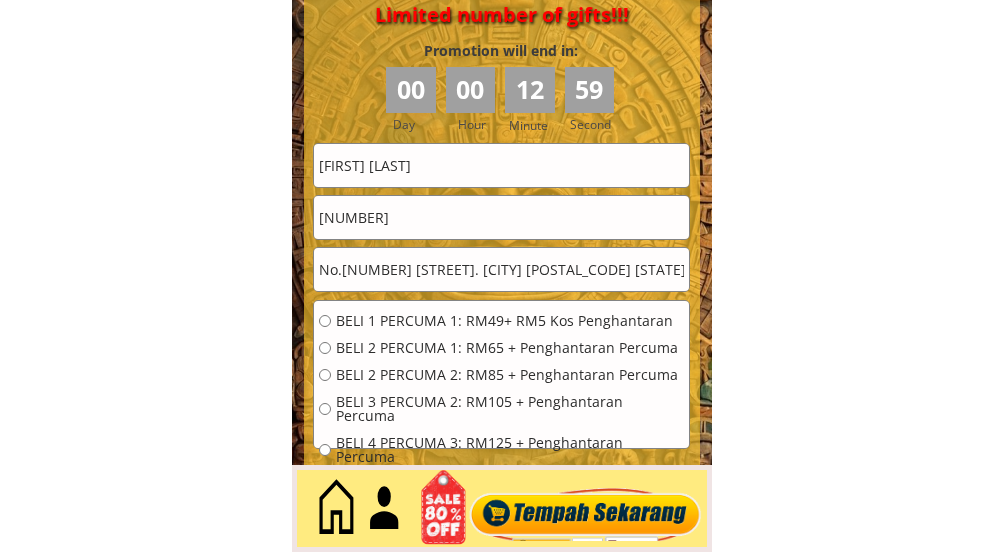 type on "Jamalludin  bin hussin" 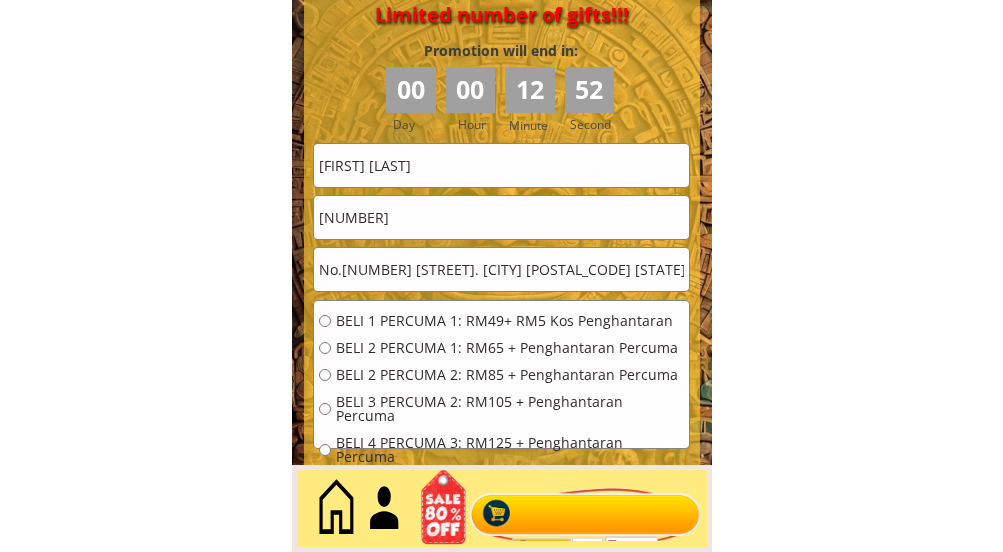 click on "BELI 1 PERCUMA 1: RM49+ RM5 Kos  Penghantaran" at bounding box center (510, 321) 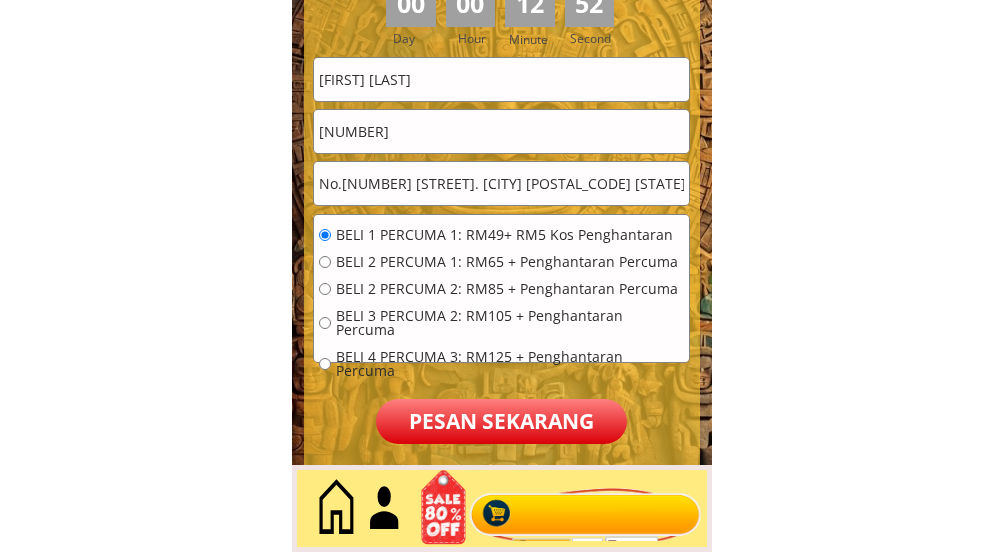 scroll, scrollTop: 9287, scrollLeft: 0, axis: vertical 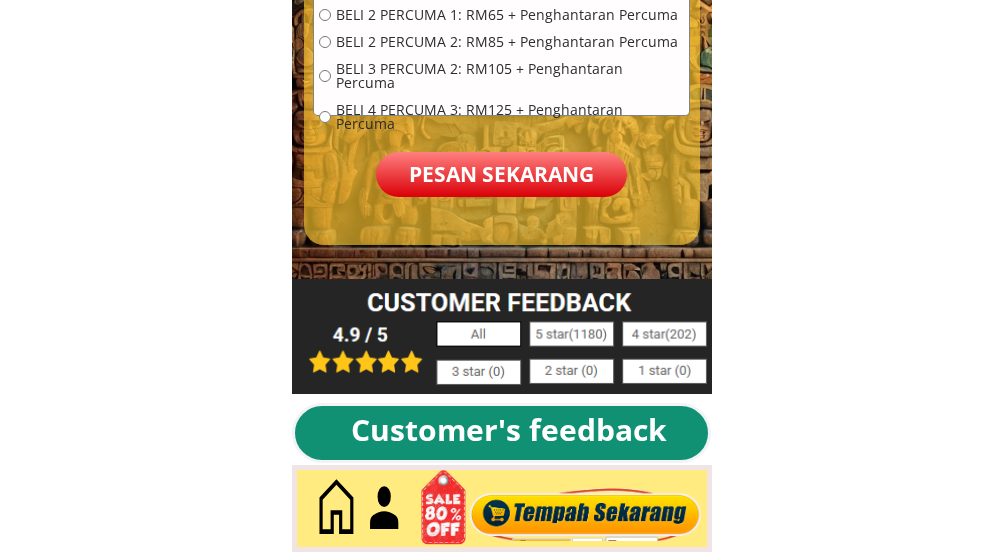 click on "Pesan sekarang" at bounding box center [501, 174] 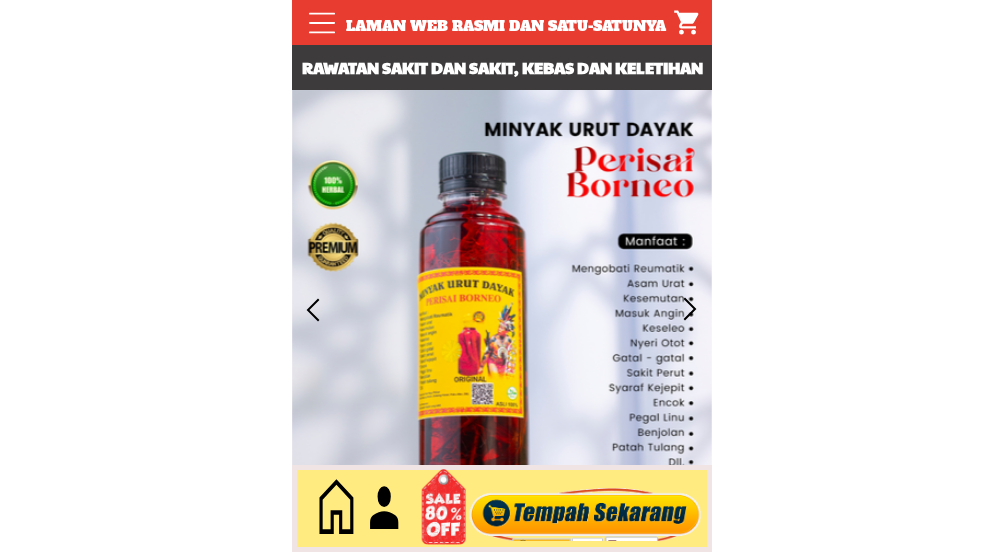 scroll, scrollTop: 0, scrollLeft: 0, axis: both 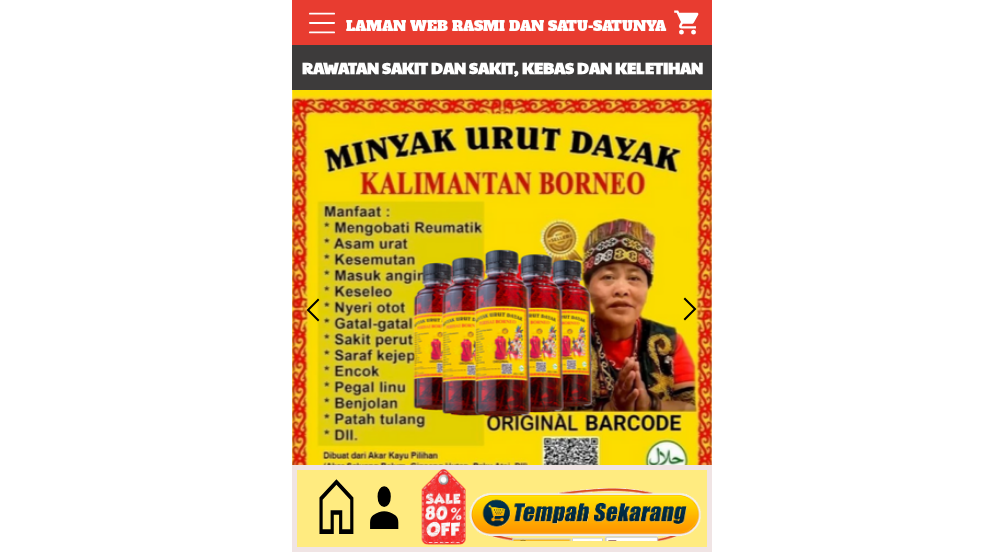 click at bounding box center (585, 509) 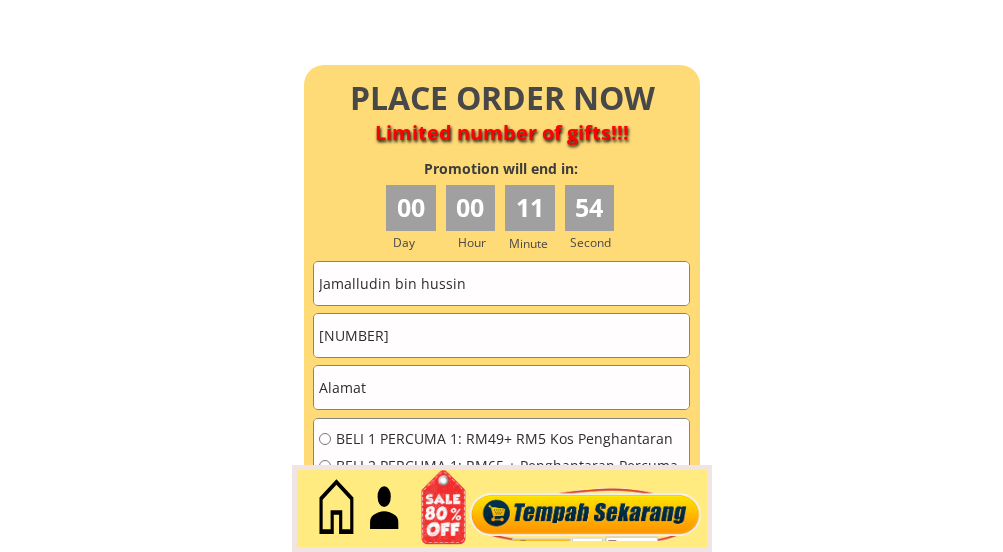scroll, scrollTop: 8843, scrollLeft: 0, axis: vertical 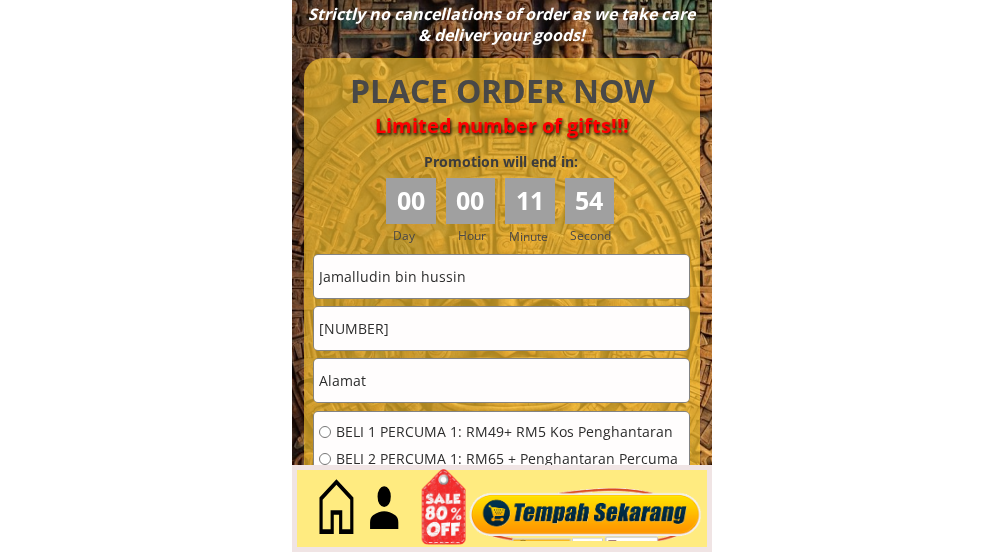 click on "[FIRST] [LAST]" at bounding box center (501, 276) 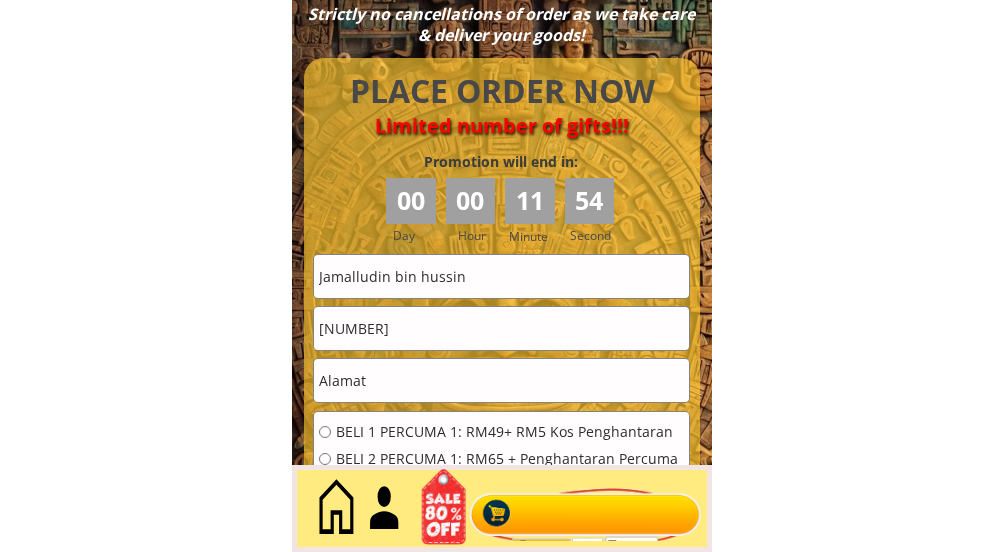 click on "[FIRST] [LAST]" at bounding box center [501, 276] 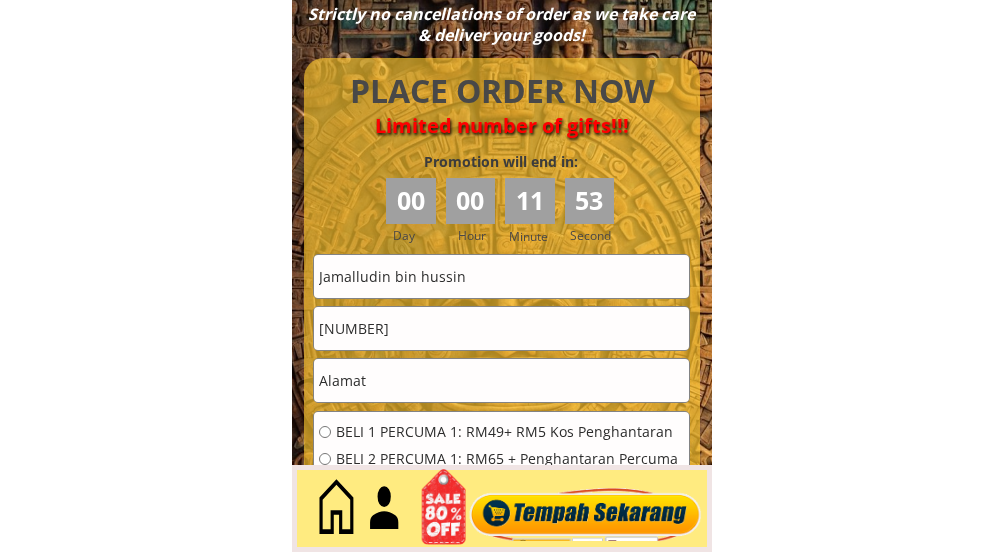 click on "Jamalludin  bin hussin" at bounding box center [501, 276] 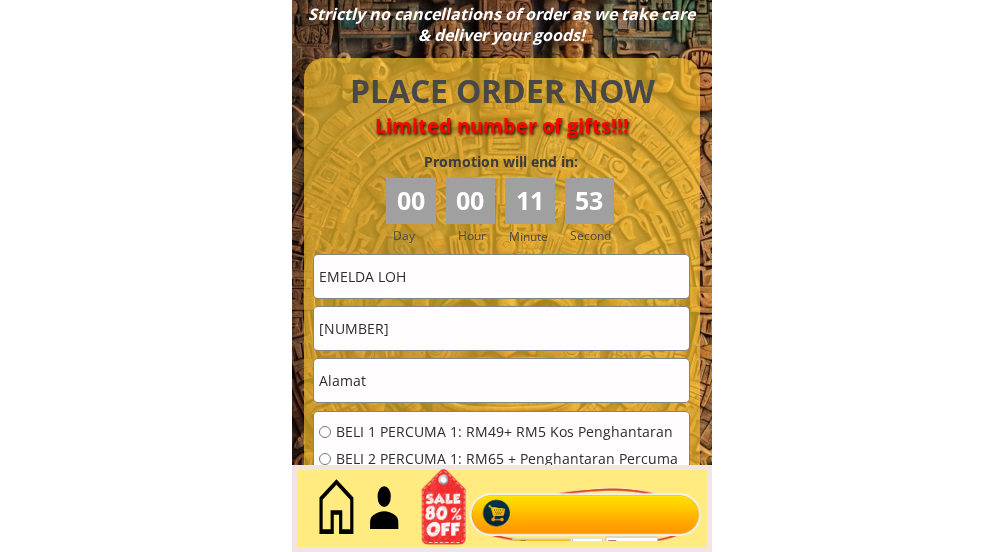 type on "[FIRST] [LAST]" 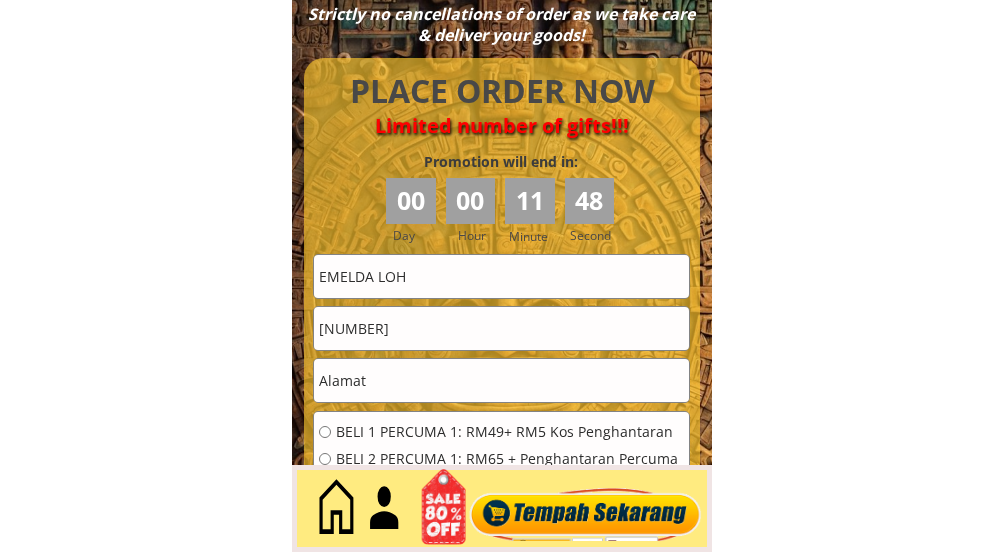 click on "126668847" at bounding box center (501, 328) 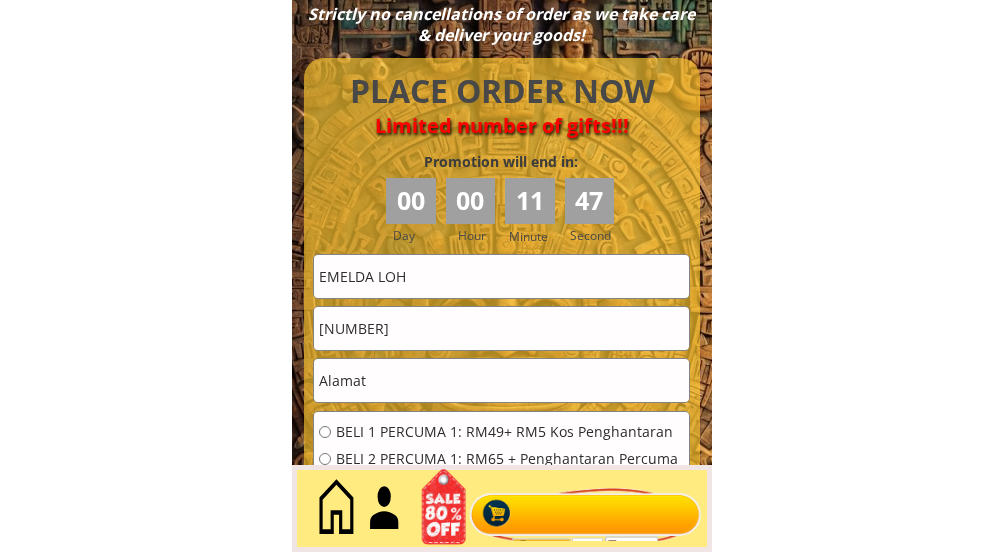 click at bounding box center [501, 380] 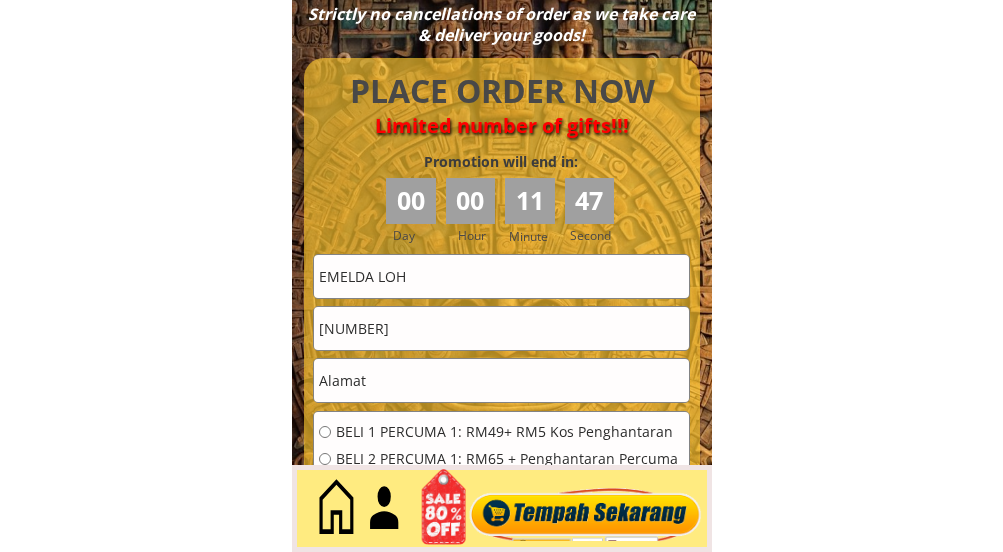 click at bounding box center [501, 380] 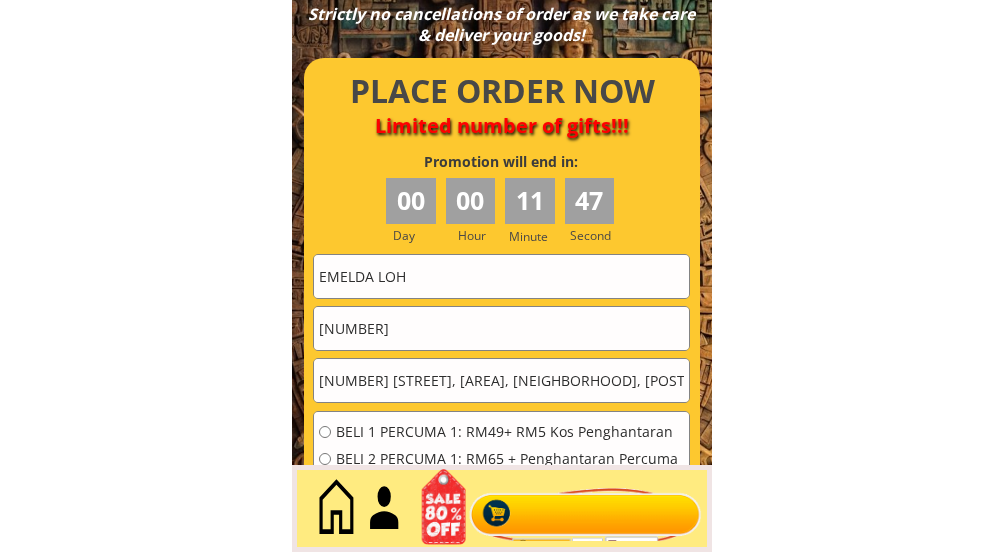 scroll, scrollTop: 0, scrollLeft: 298, axis: horizontal 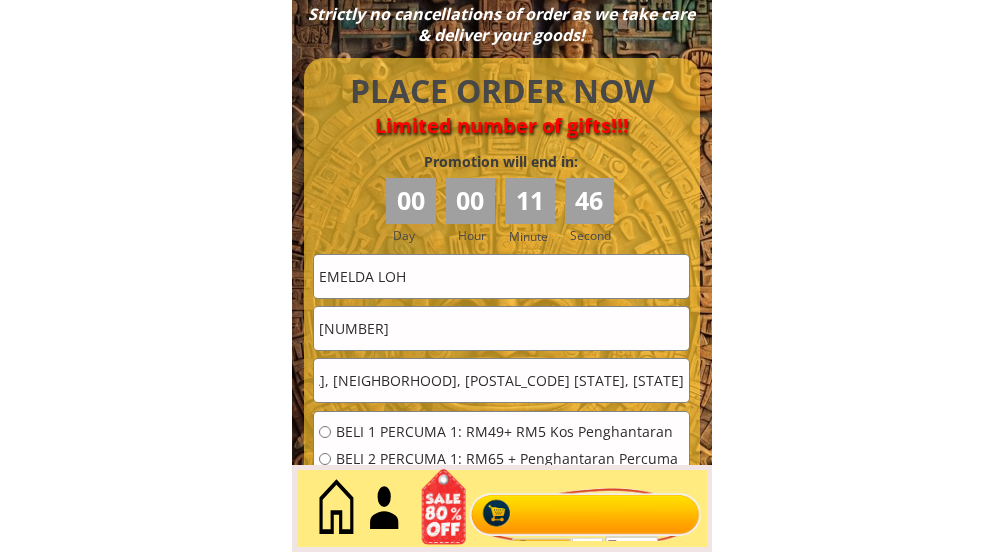 type on "28 Jalan Presint 3/8, Ayera Residences, Taman Telyk Tropikana, 81750 Masai Johor, Johor Darul Takzim" 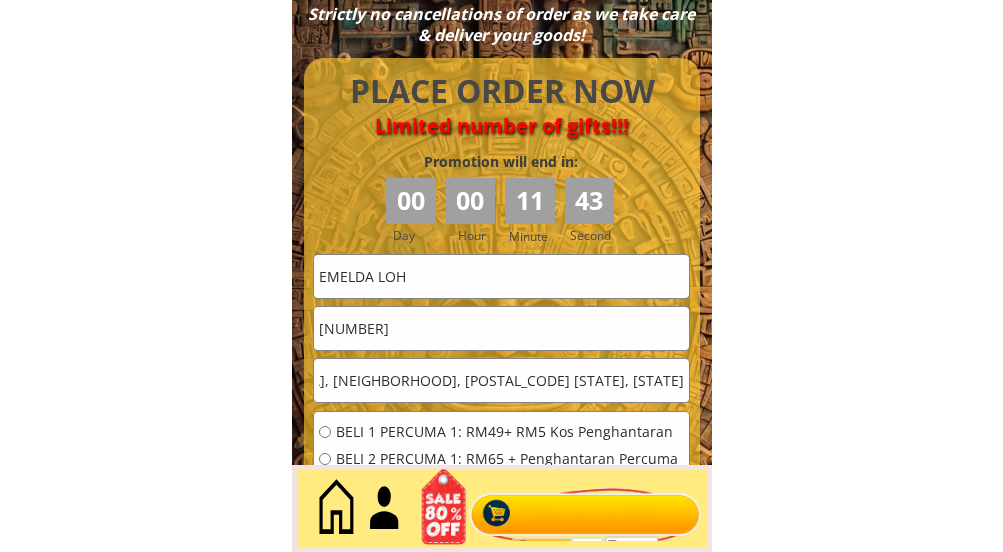 scroll, scrollTop: 0, scrollLeft: 0, axis: both 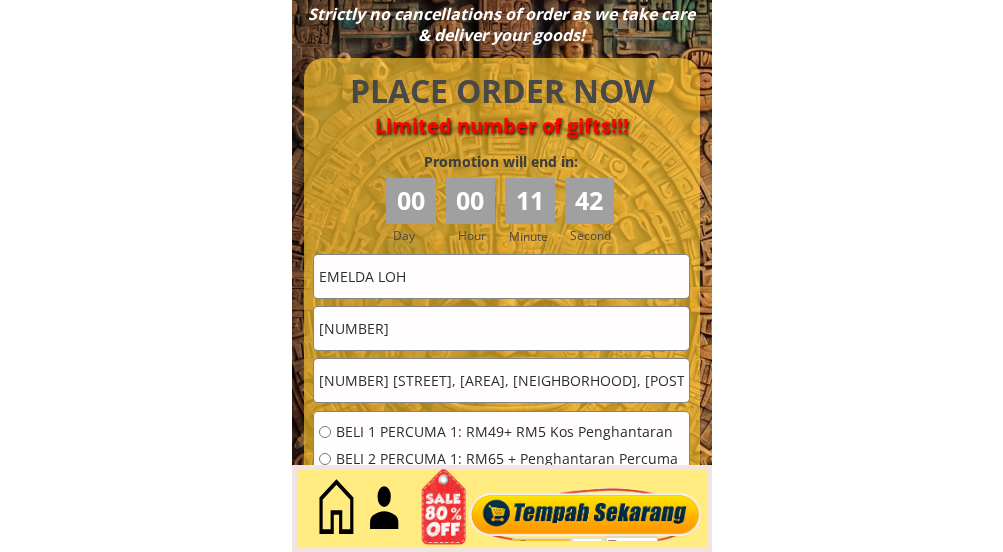 click on "126668847" at bounding box center (501, 328) 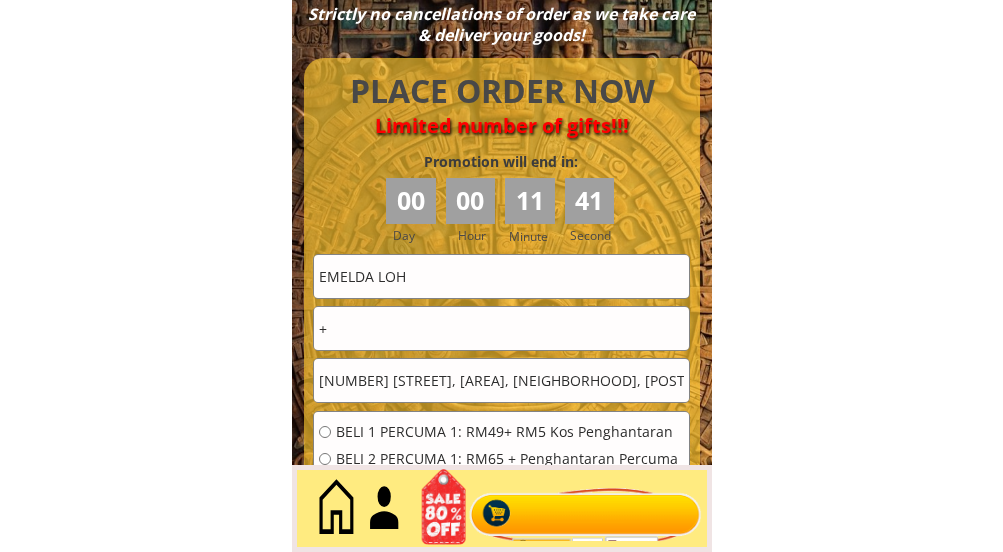 paste on "60167060656" 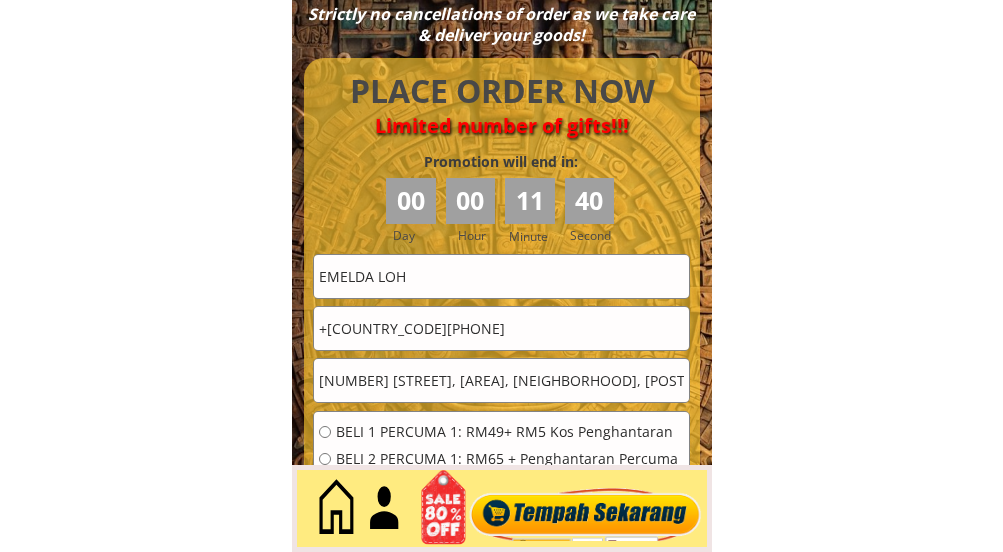 type on "+[COUNTRY_CODE][PHONE]" 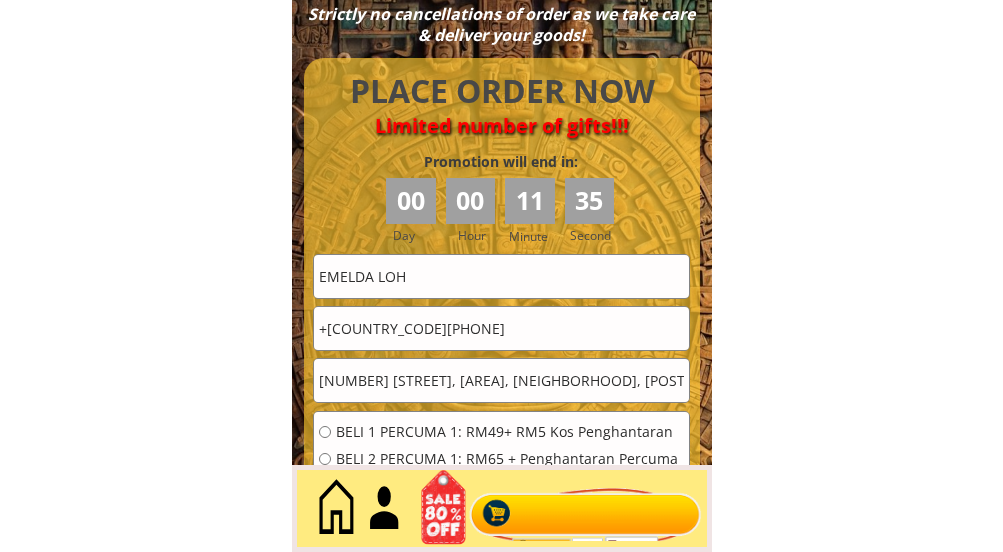 scroll, scrollTop: 0, scrollLeft: 299, axis: horizontal 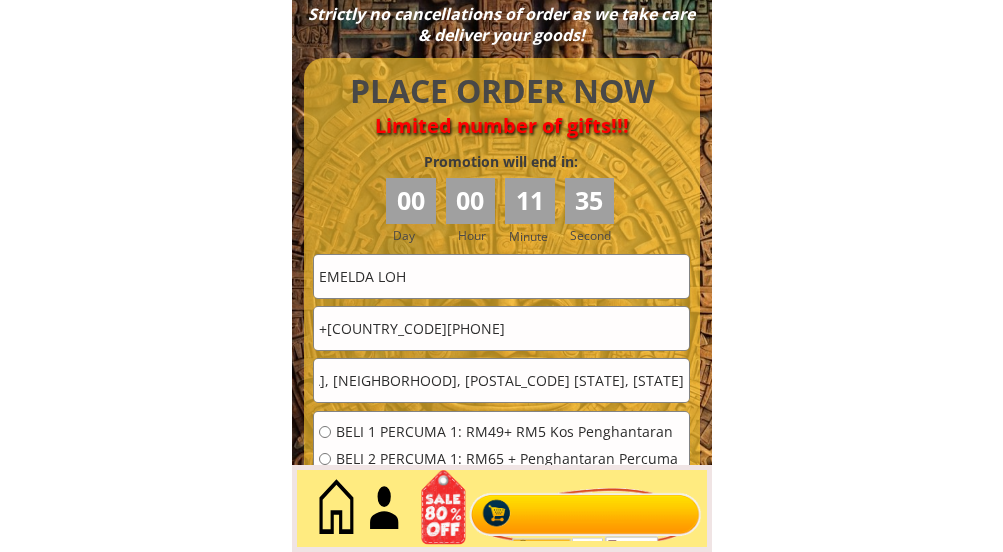 drag, startPoint x: 587, startPoint y: 393, endPoint x: 826, endPoint y: 298, distance: 257.18866 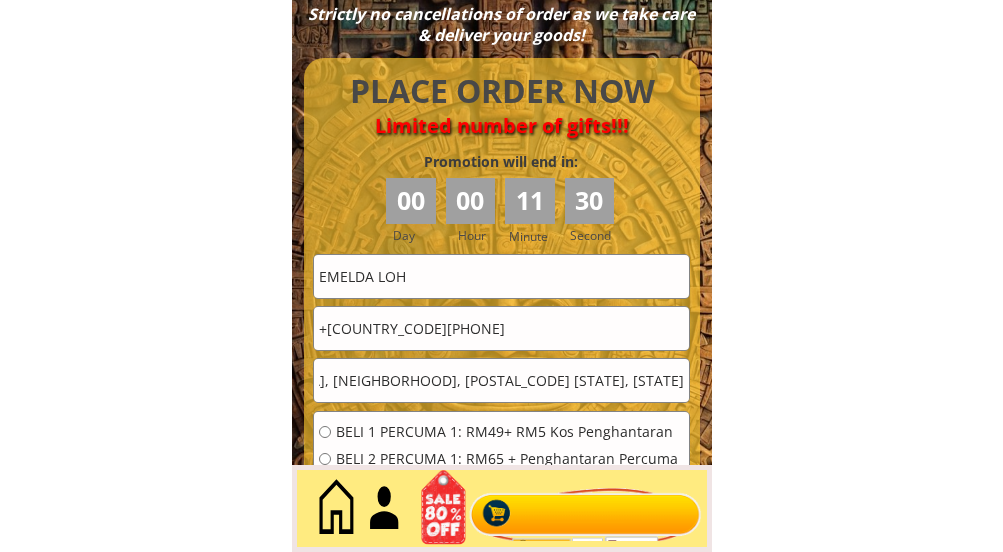 scroll, scrollTop: 0, scrollLeft: 0, axis: both 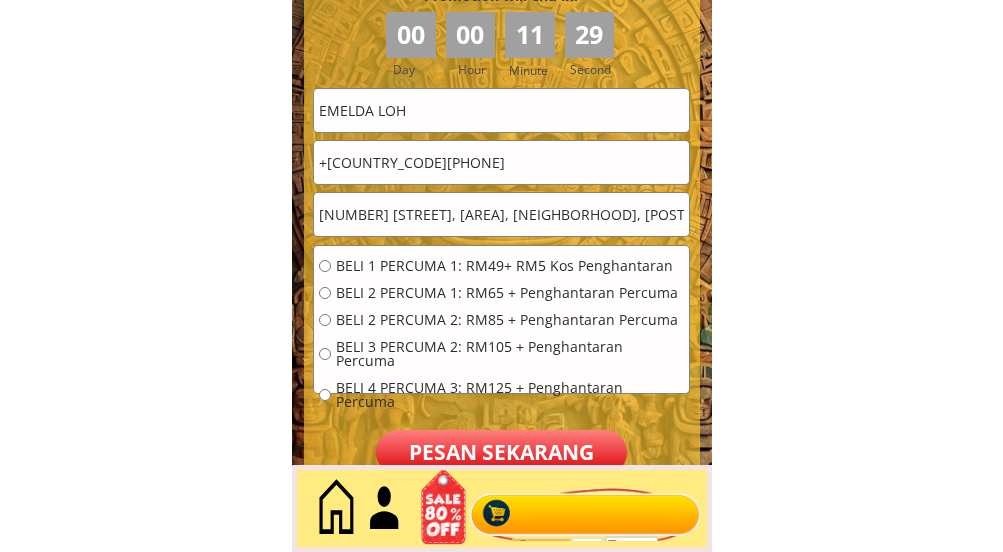click on "BELI 1 PERCUMA 1: RM49+ RM5 Kos  Penghantaran" at bounding box center [510, 266] 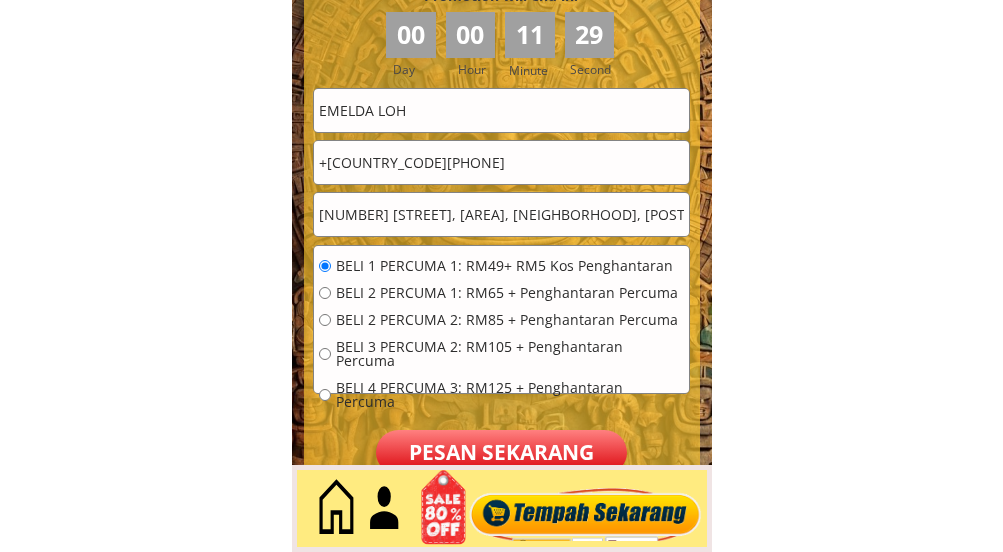 click on "Pesan sekarang" at bounding box center (501, 452) 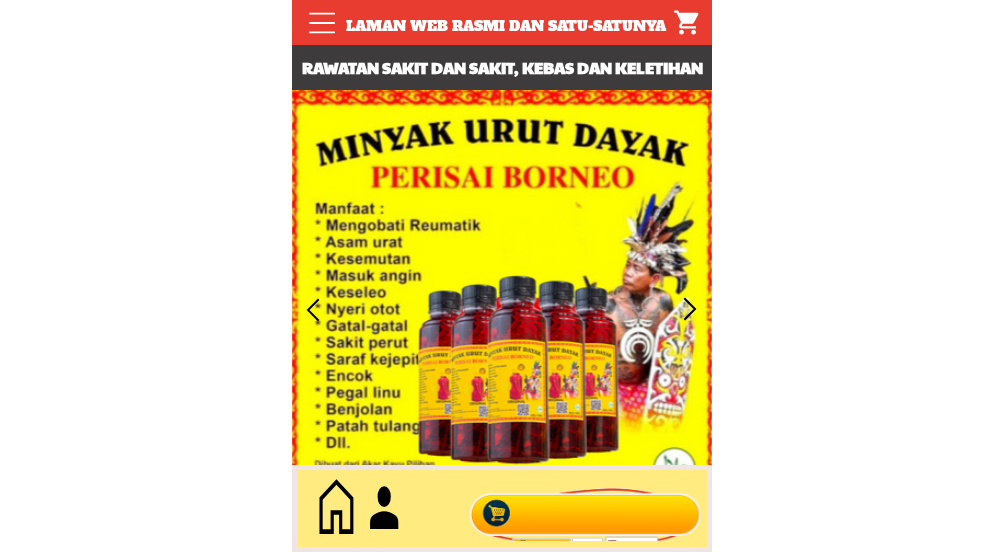 scroll, scrollTop: 0, scrollLeft: 0, axis: both 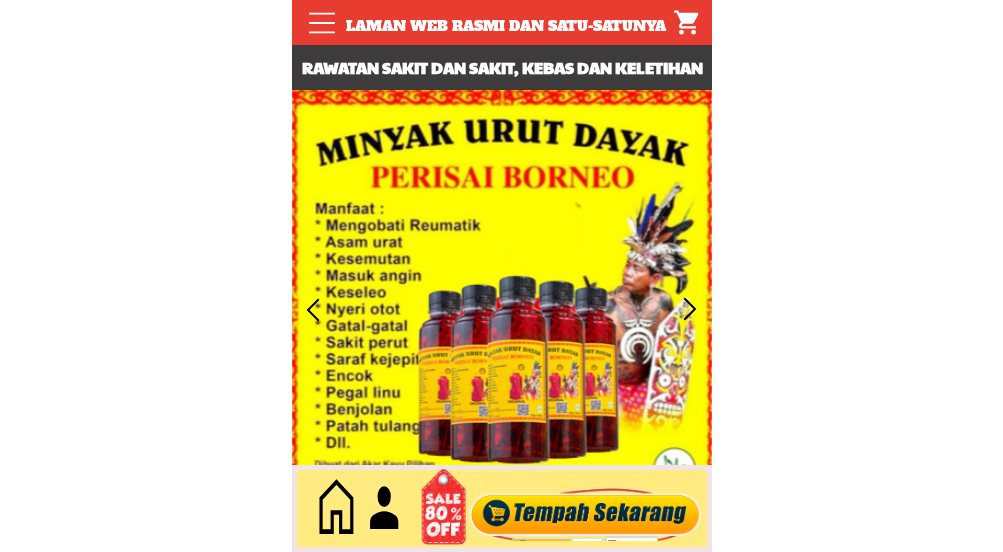click at bounding box center [585, 509] 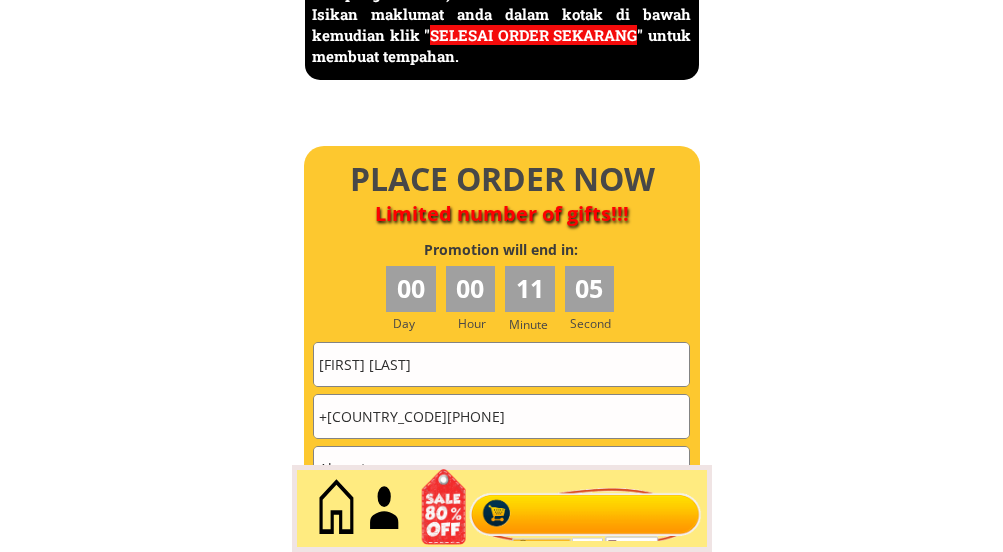 scroll, scrollTop: 8843, scrollLeft: 0, axis: vertical 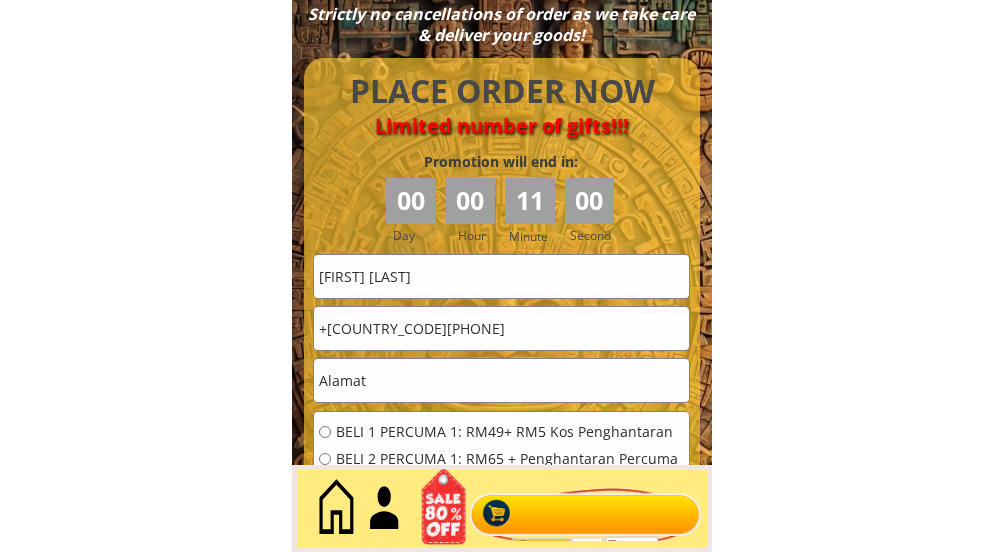 click on "[FIRST] [LAST]" at bounding box center [501, 276] 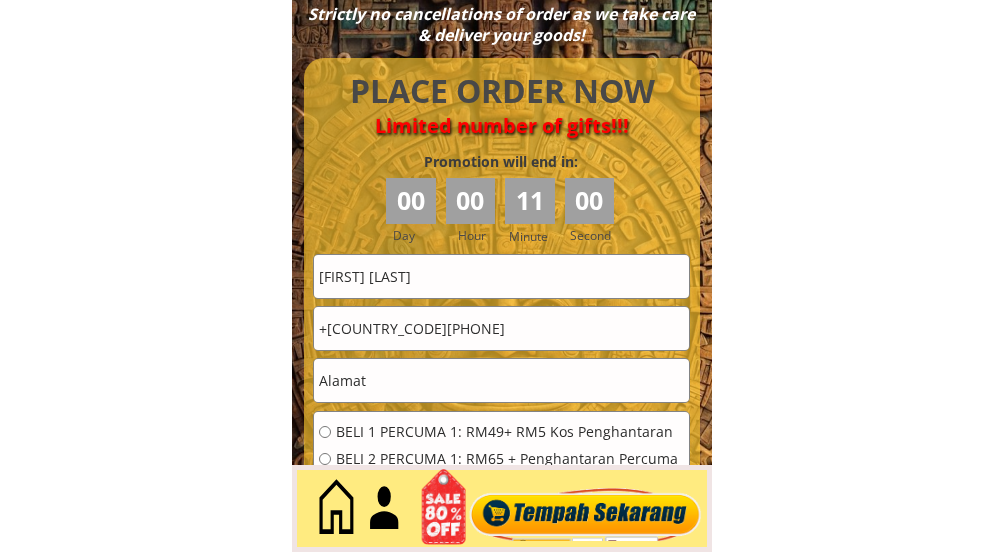 click on "[FIRST] [LAST]" at bounding box center [501, 276] 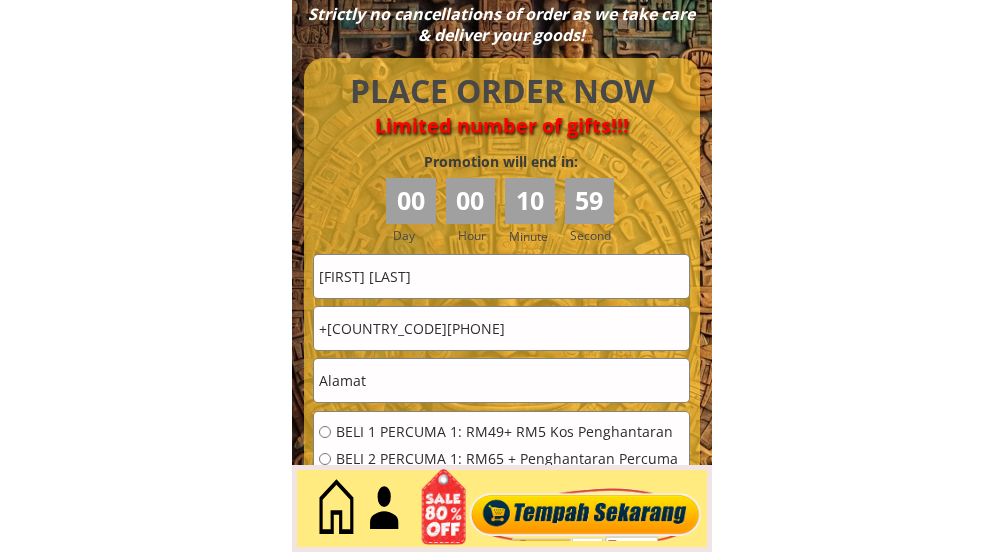 type on "[FIRST] [LAST]" 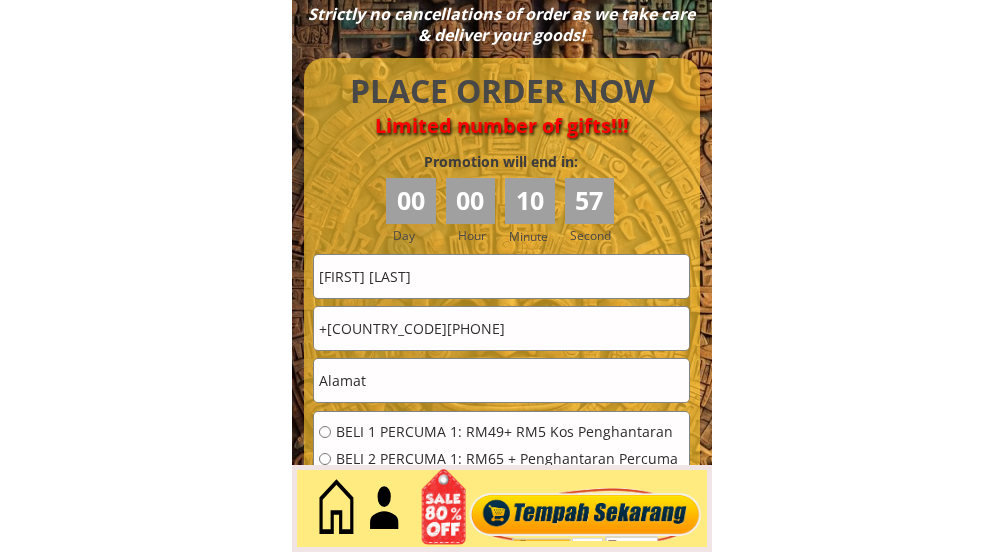 click at bounding box center (501, 380) 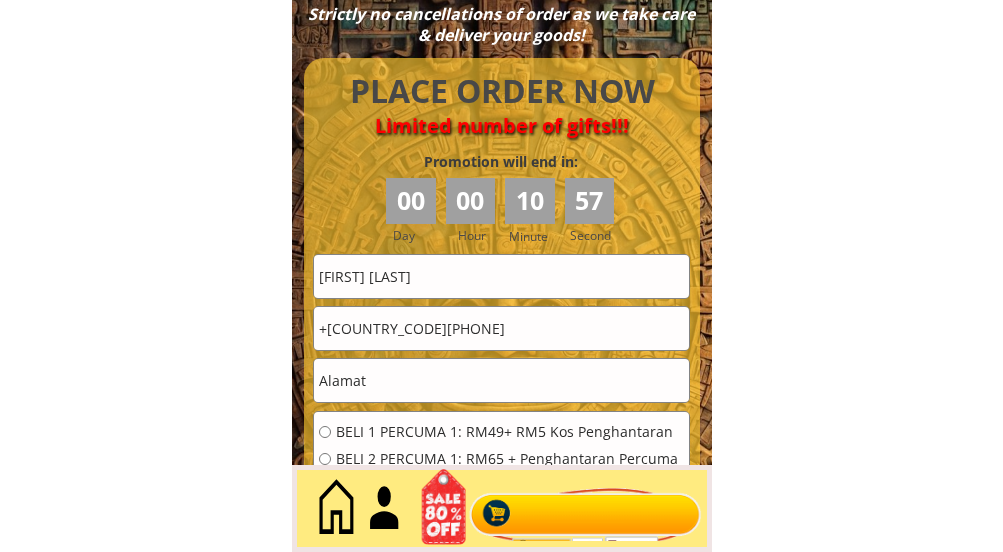 click at bounding box center [501, 380] 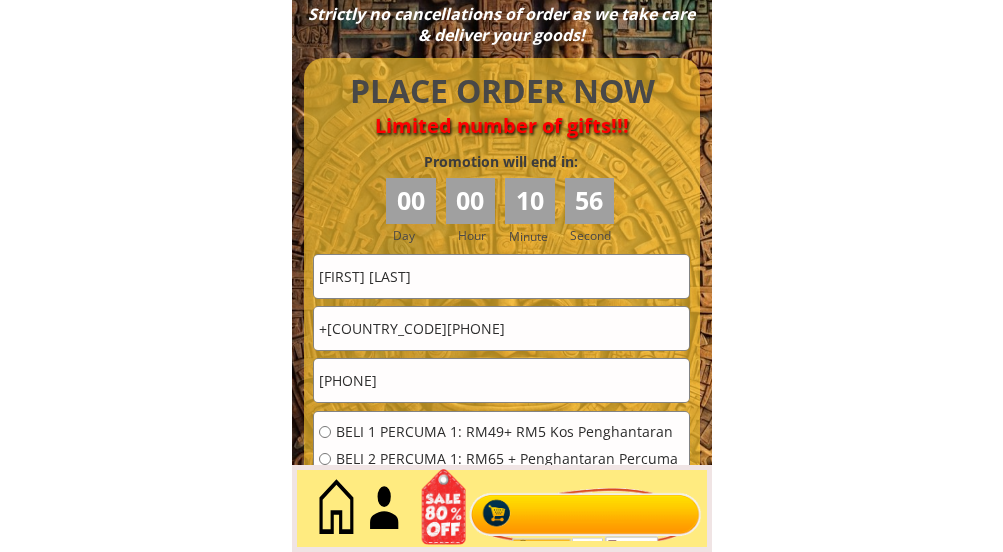 type on "[PHONE]" 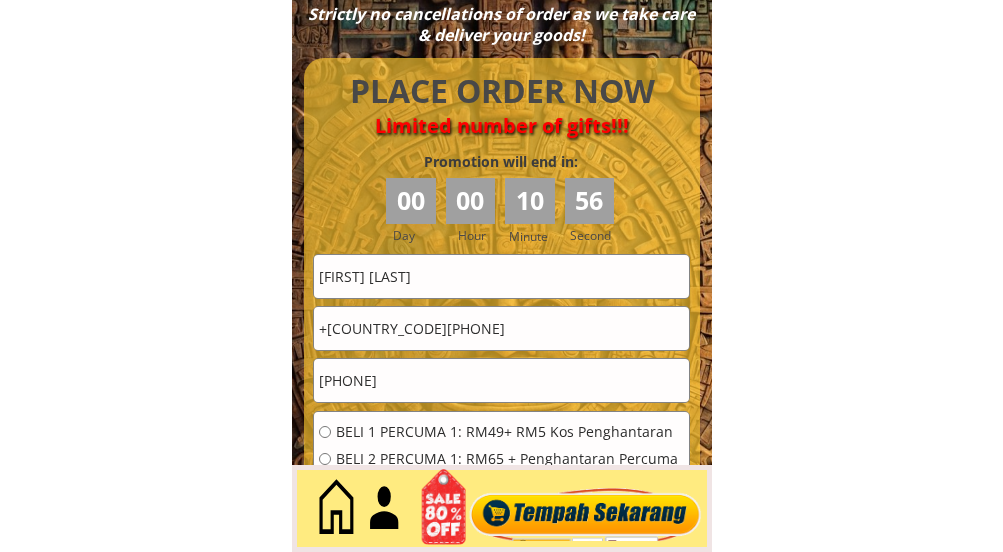 click on "+[COUNTRY_CODE][PHONE]" at bounding box center [501, 328] 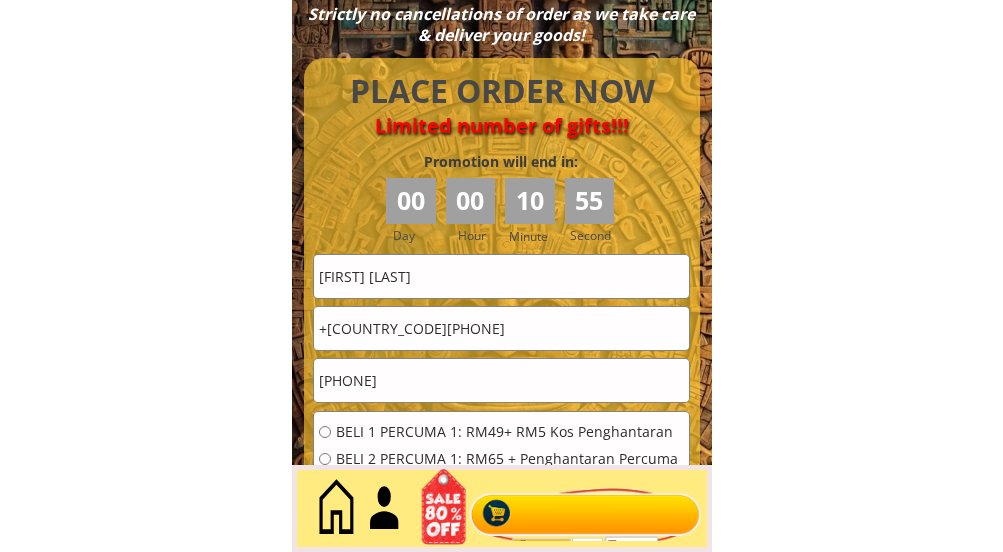 click on "+[COUNTRY_CODE][PHONE]" at bounding box center [501, 328] 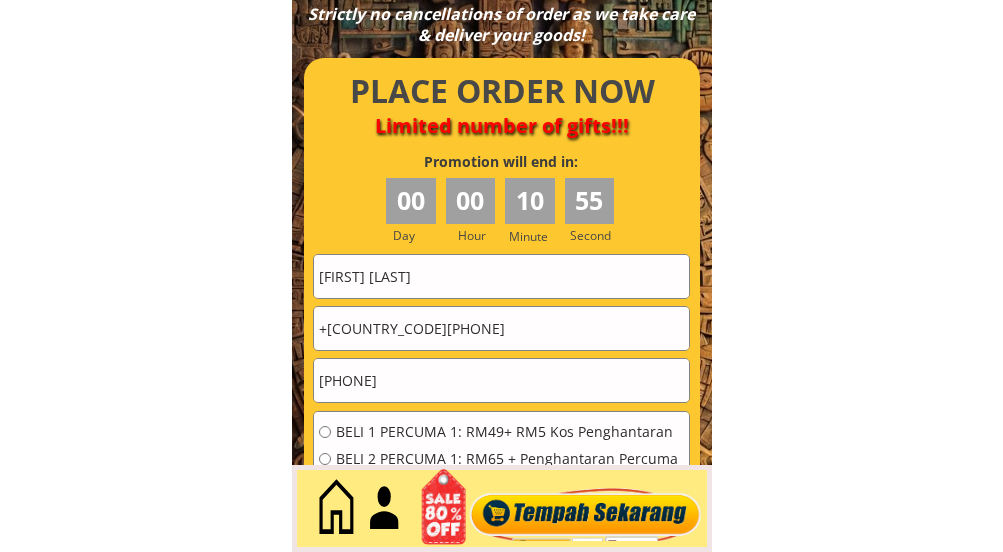 paste on "[PHONE]" 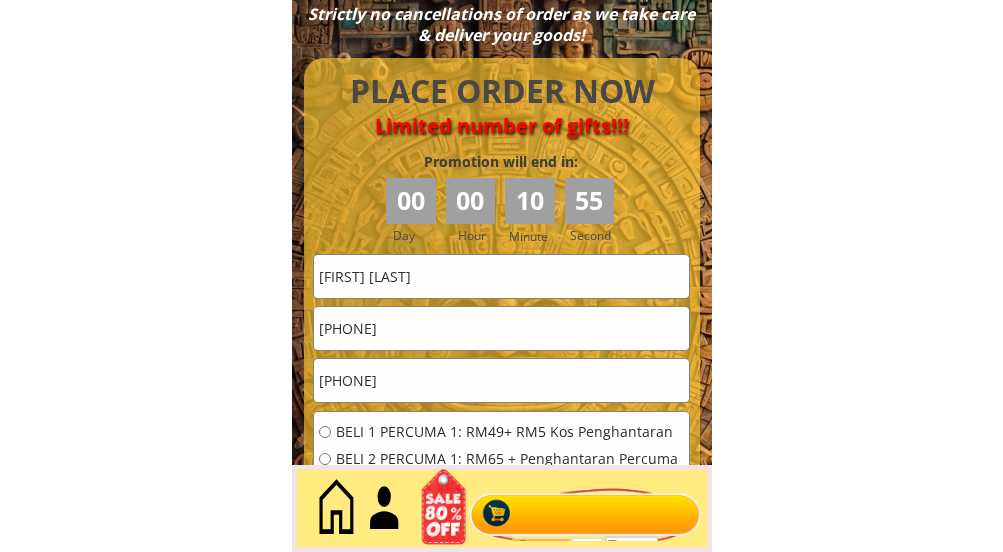 type on "[PHONE]" 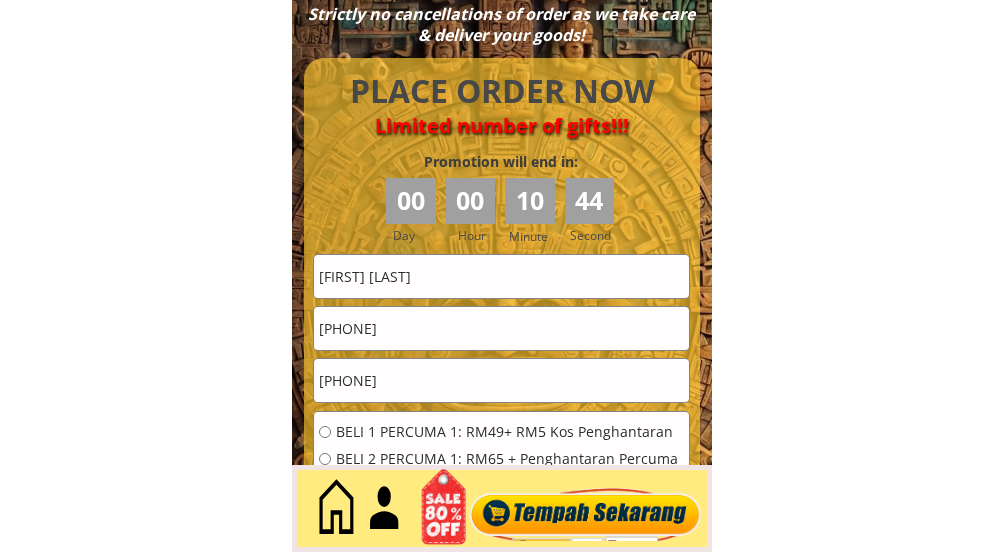 click on "BELI 1 PERCUMA 1: RM49+ RM5 Kos  Penghantaran" at bounding box center (510, 432) 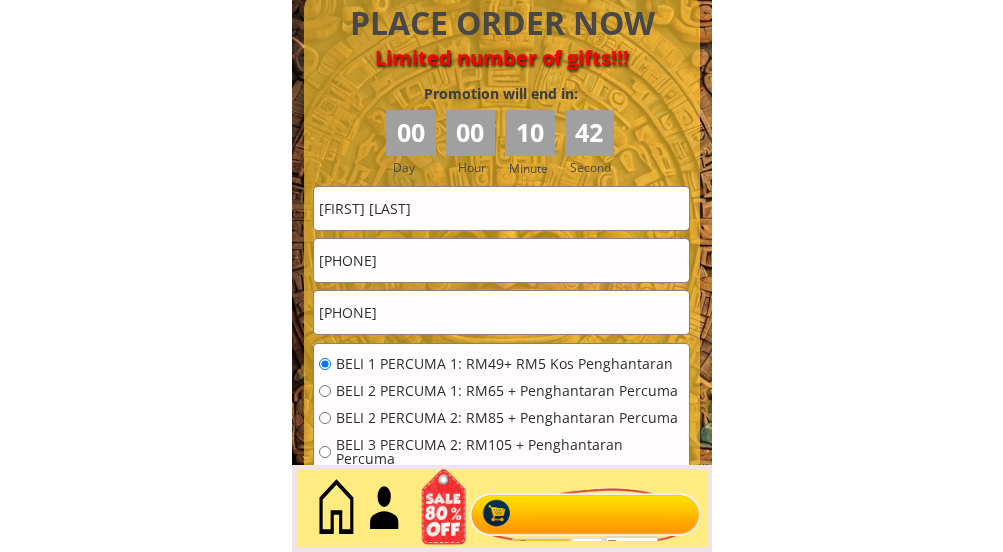 scroll, scrollTop: 9009, scrollLeft: 0, axis: vertical 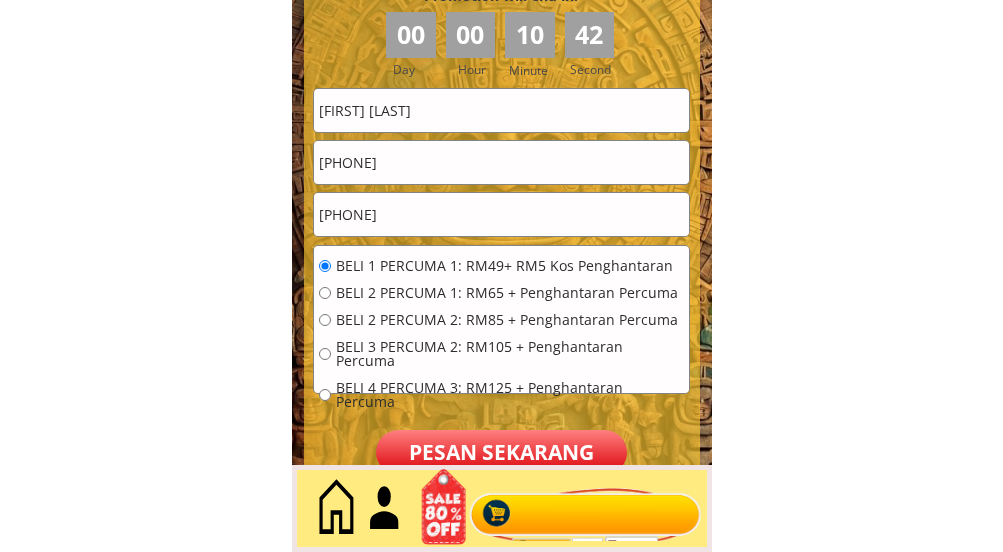 click on "Pesan sekarang" at bounding box center [501, 452] 